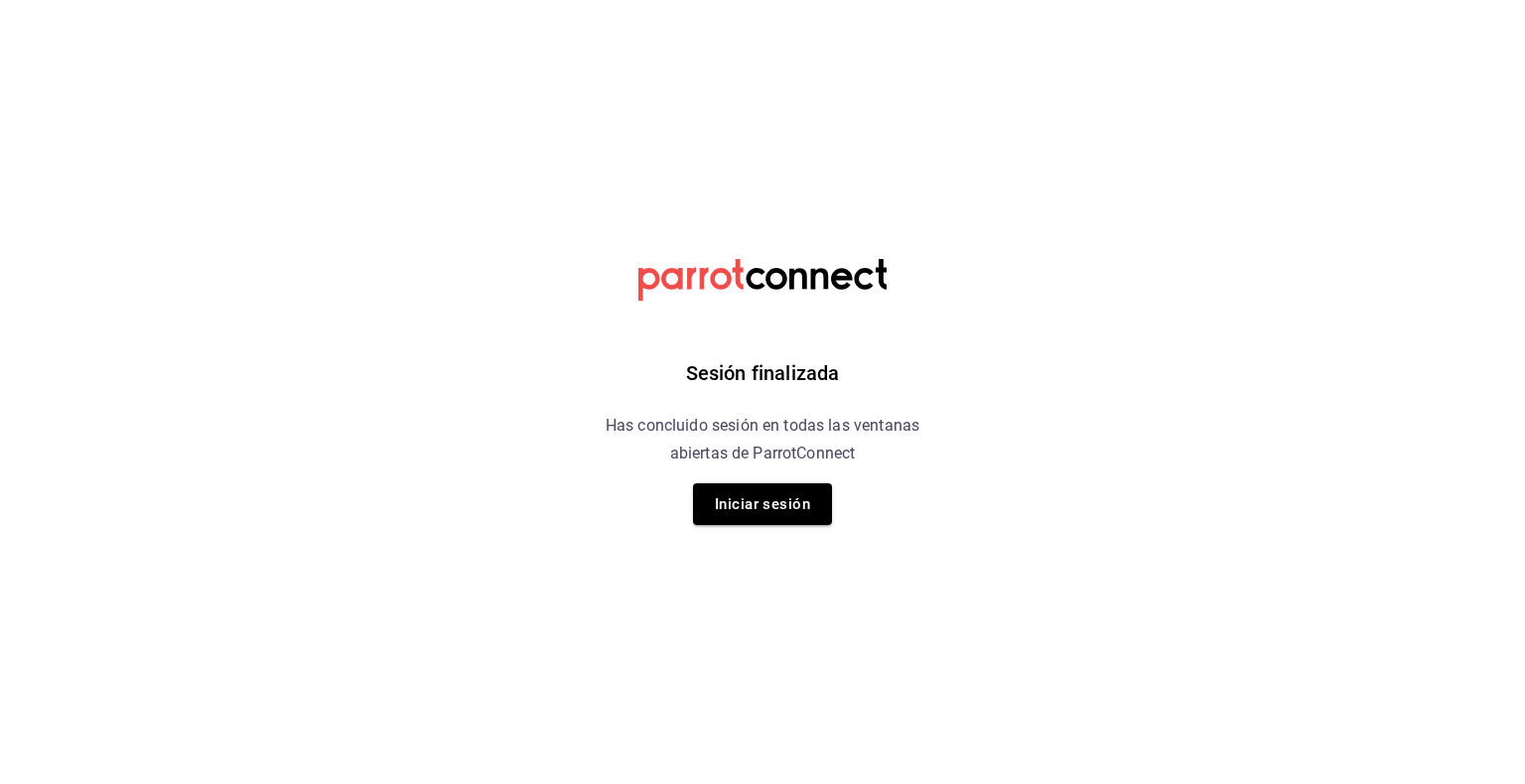 scroll, scrollTop: 0, scrollLeft: 0, axis: both 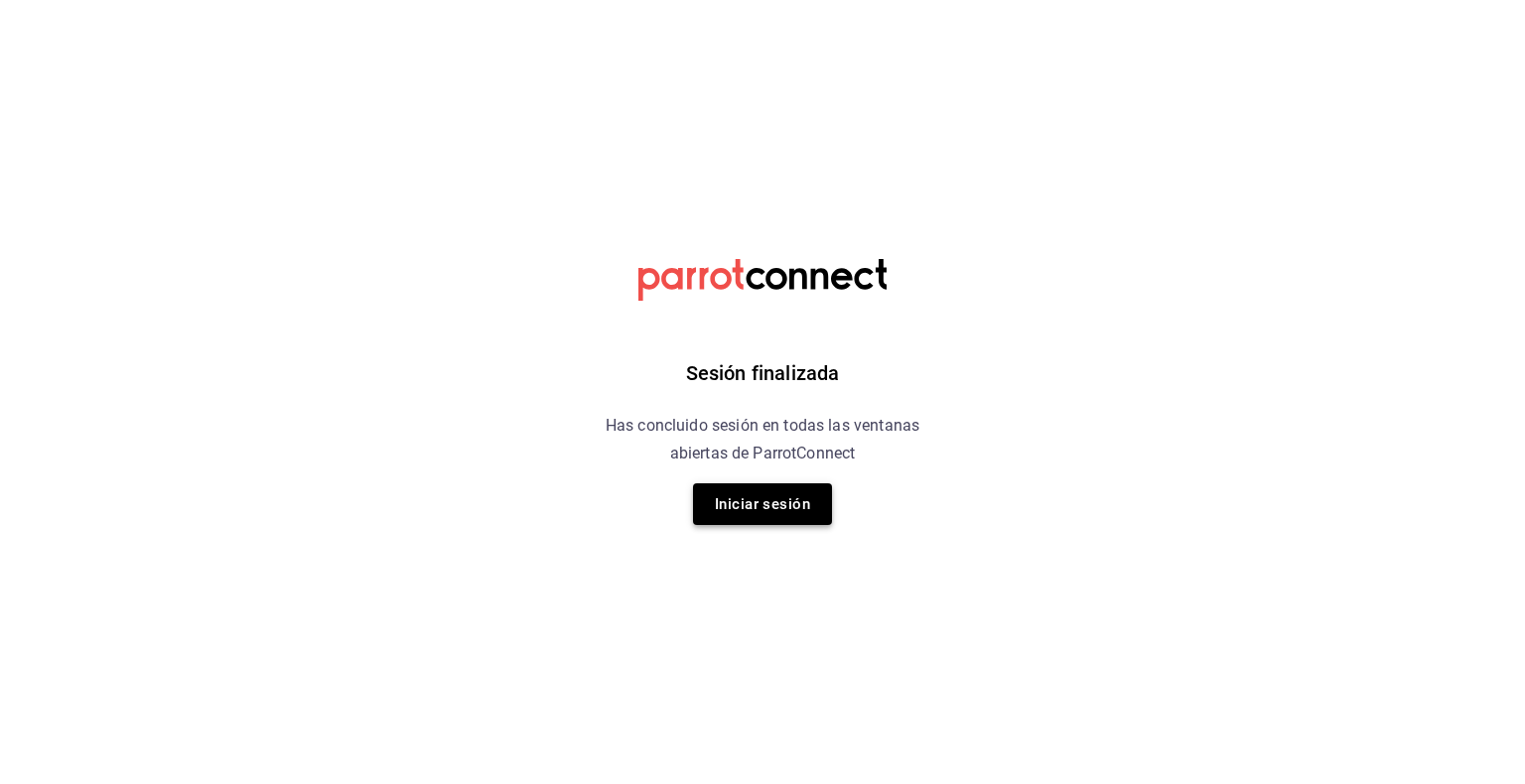 click on "Iniciar sesión" at bounding box center (762, 504) 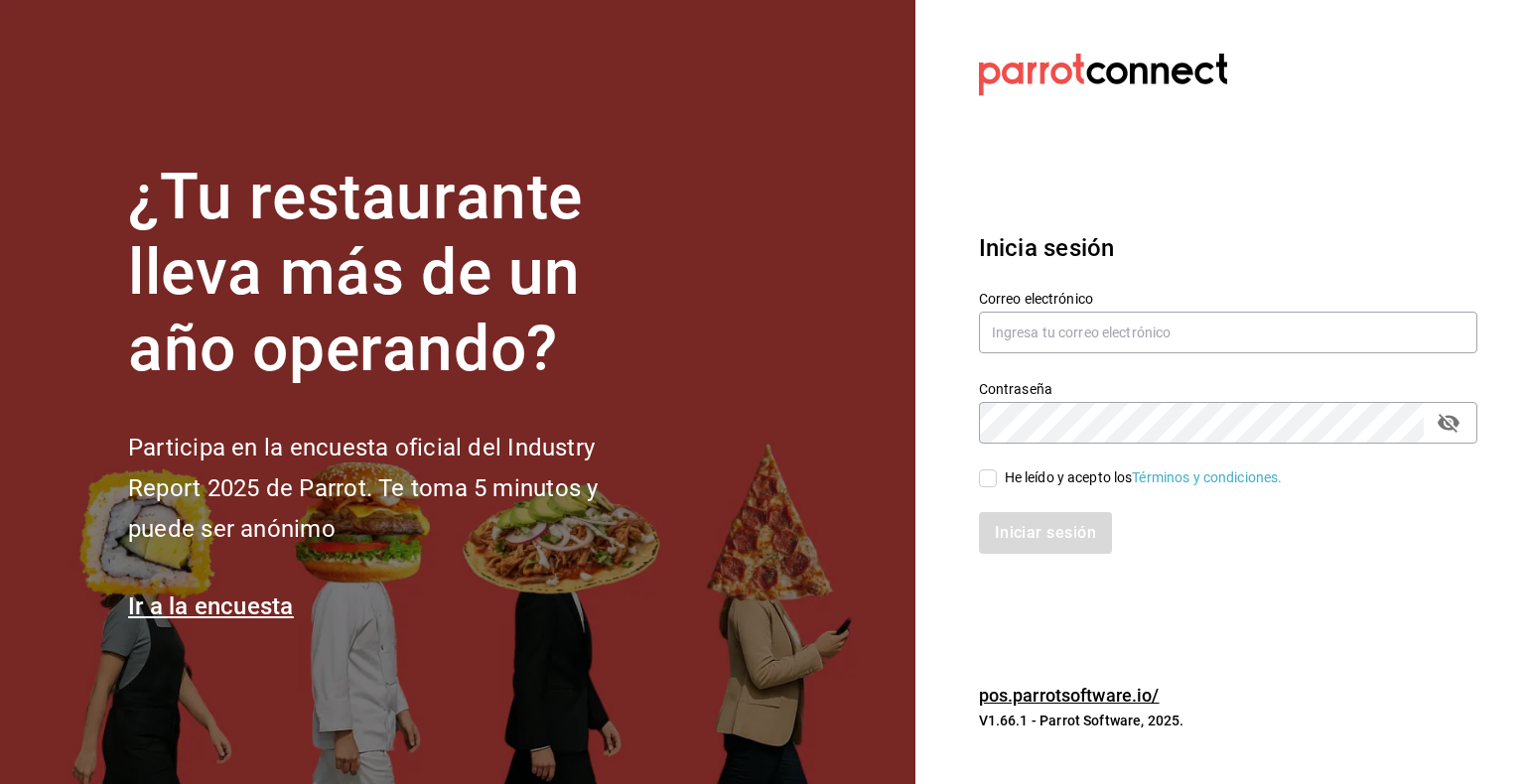 click on "¿Tu restaurante lleva más de un año operando?" at bounding box center (396, 274) 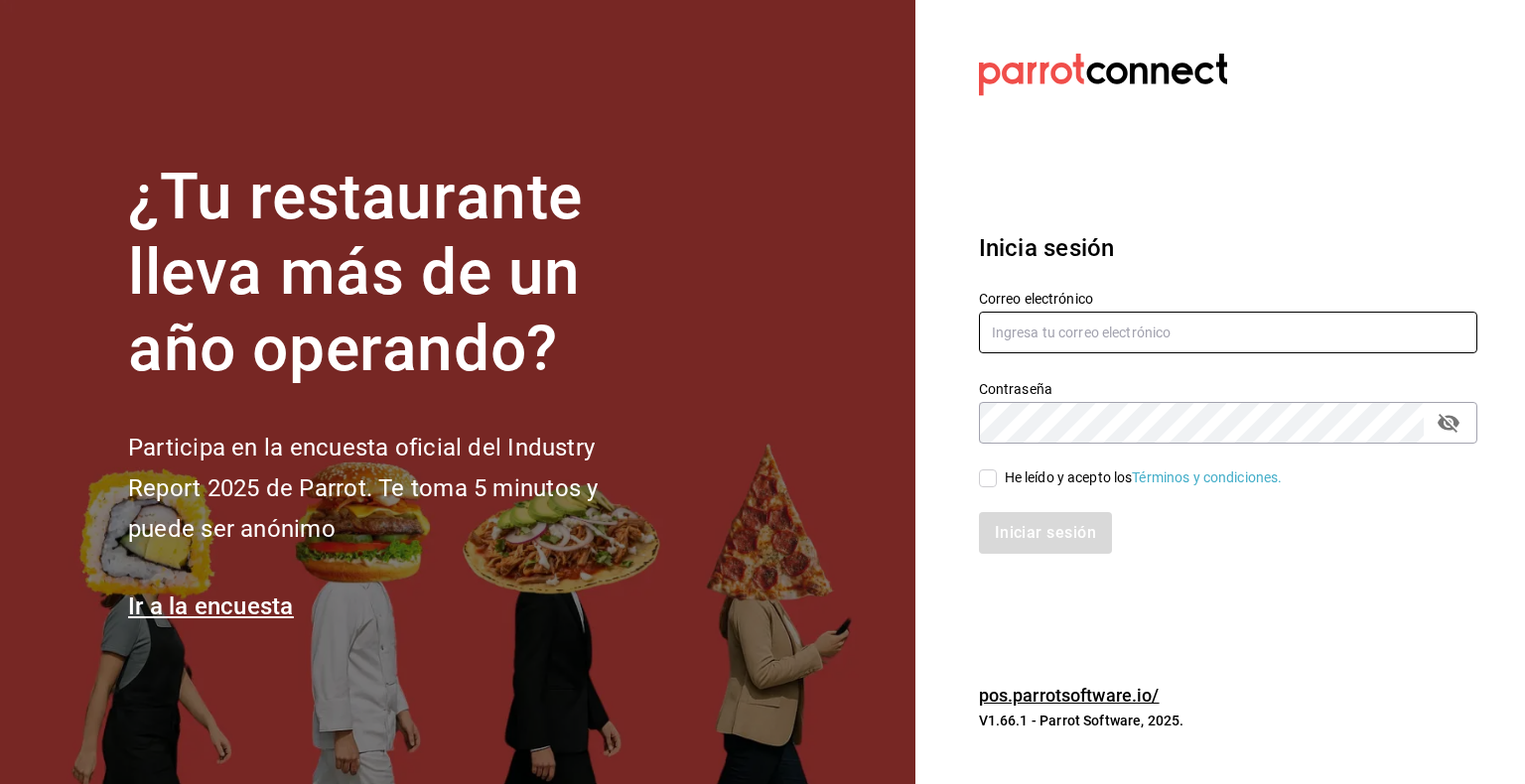click at bounding box center [1228, 332] 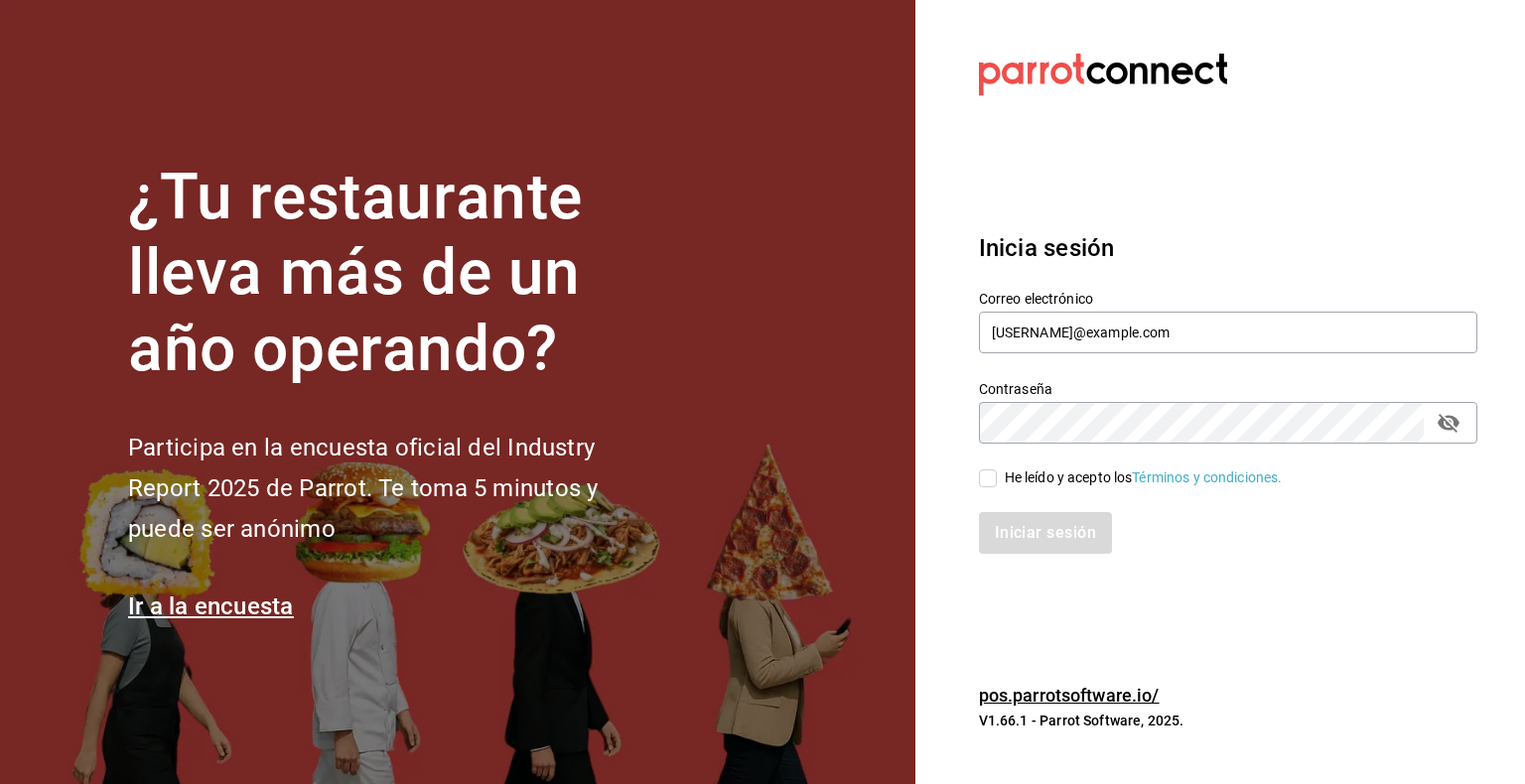 click on "He leído y acepto los  Términos y condiciones." at bounding box center (1144, 477) 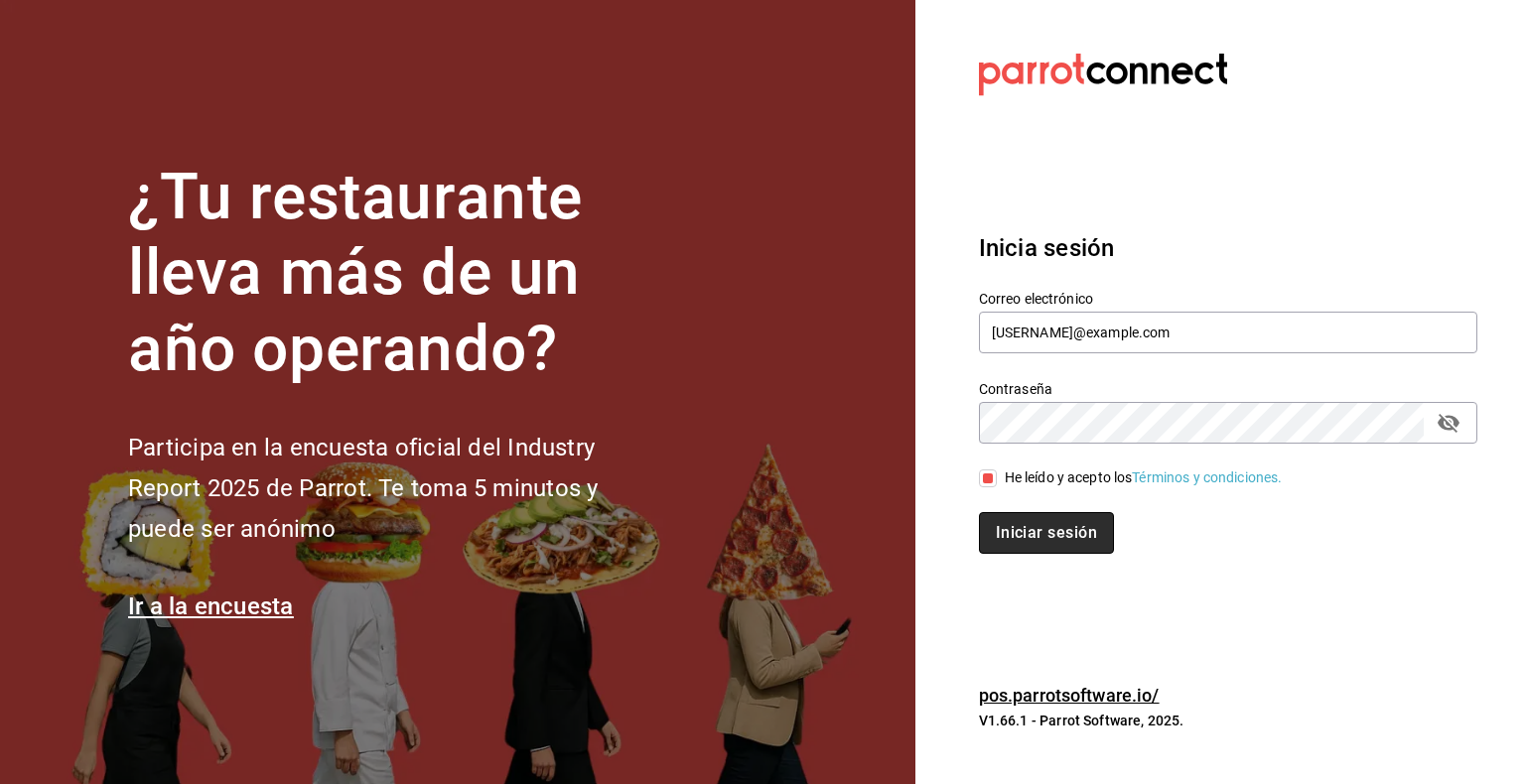 click on "Iniciar sesión" at bounding box center (1046, 533) 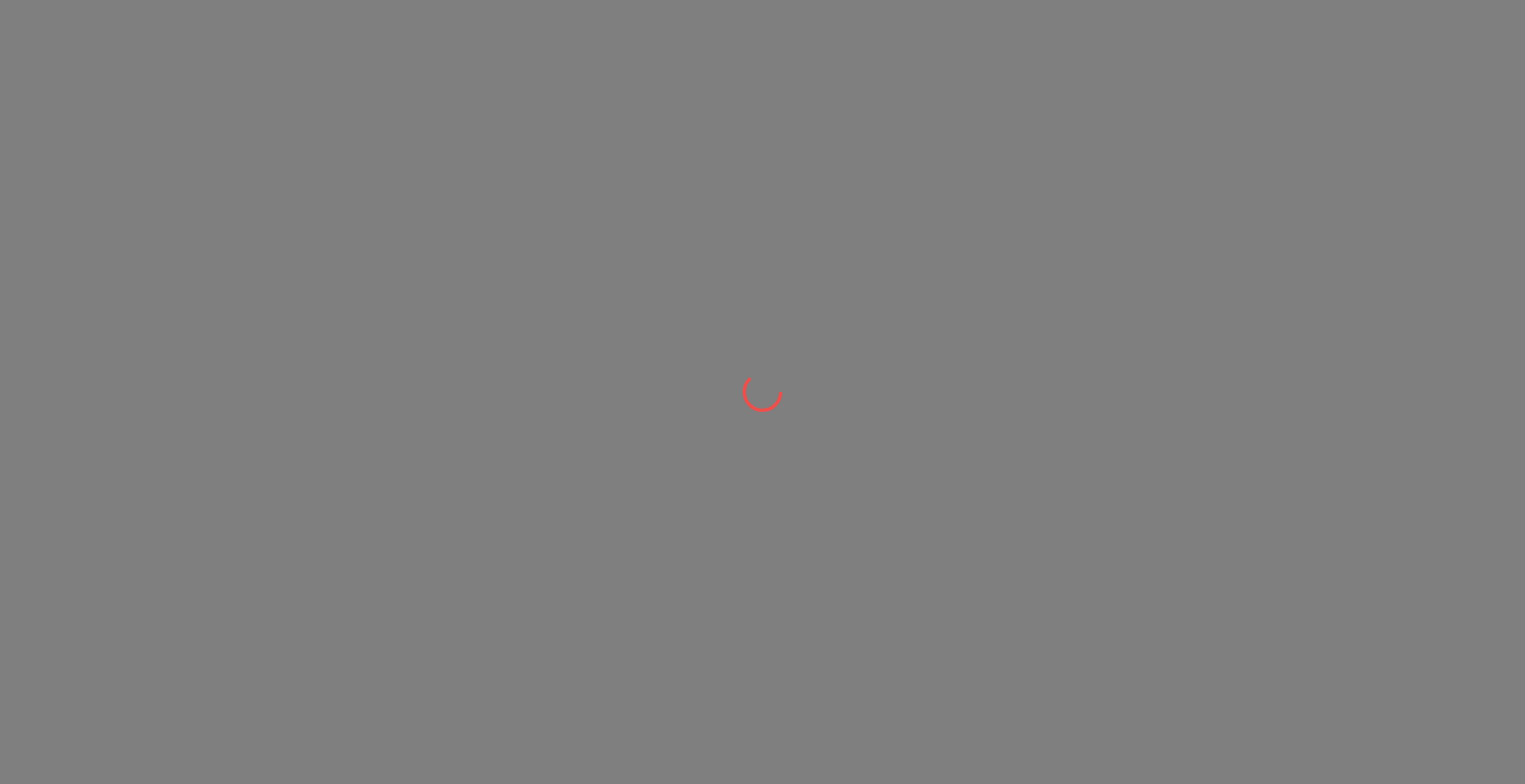 scroll, scrollTop: 0, scrollLeft: 0, axis: both 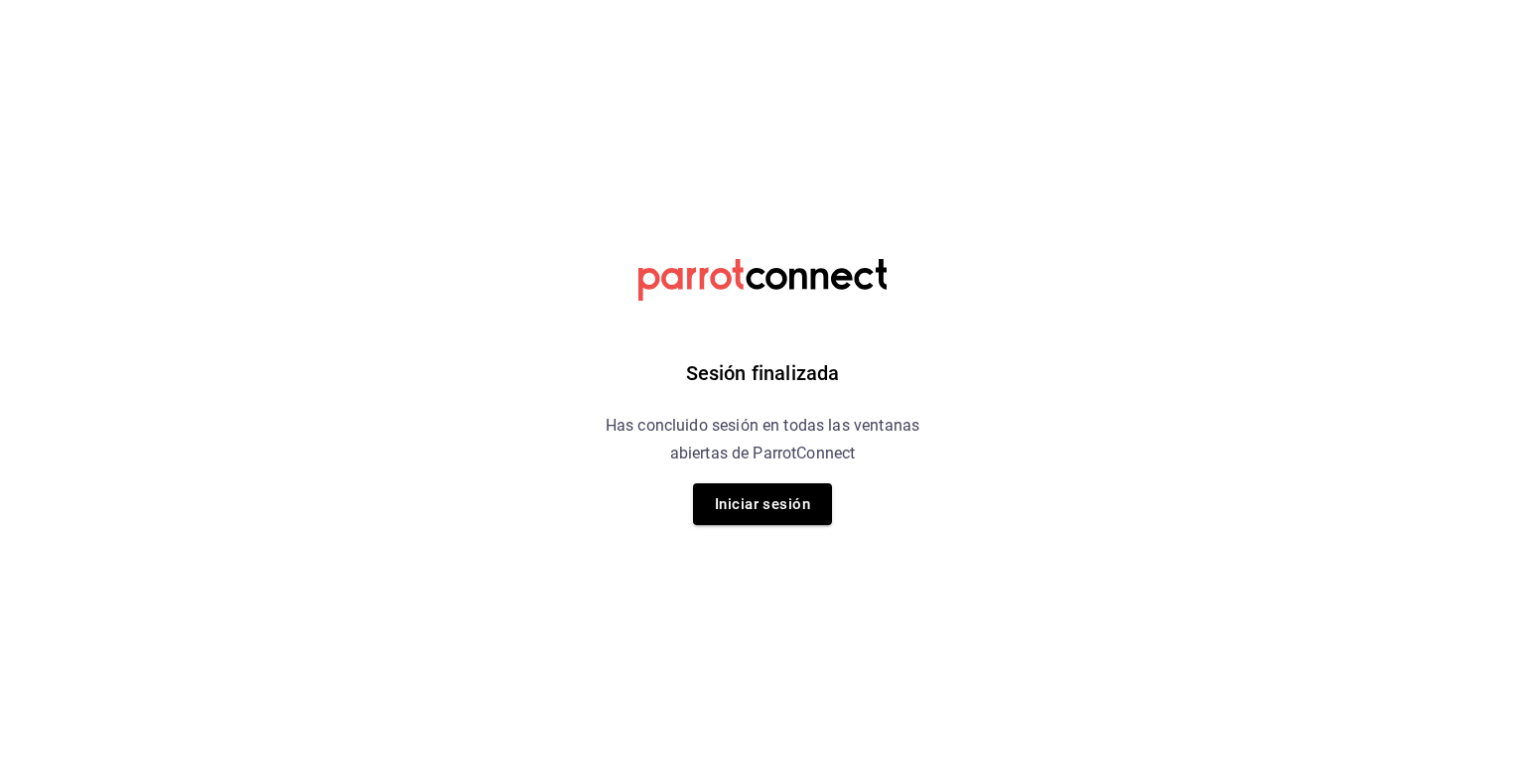 click on "Has concluido sesión en todas las ventanas abiertas de ParrotConnect" at bounding box center [762, 440] 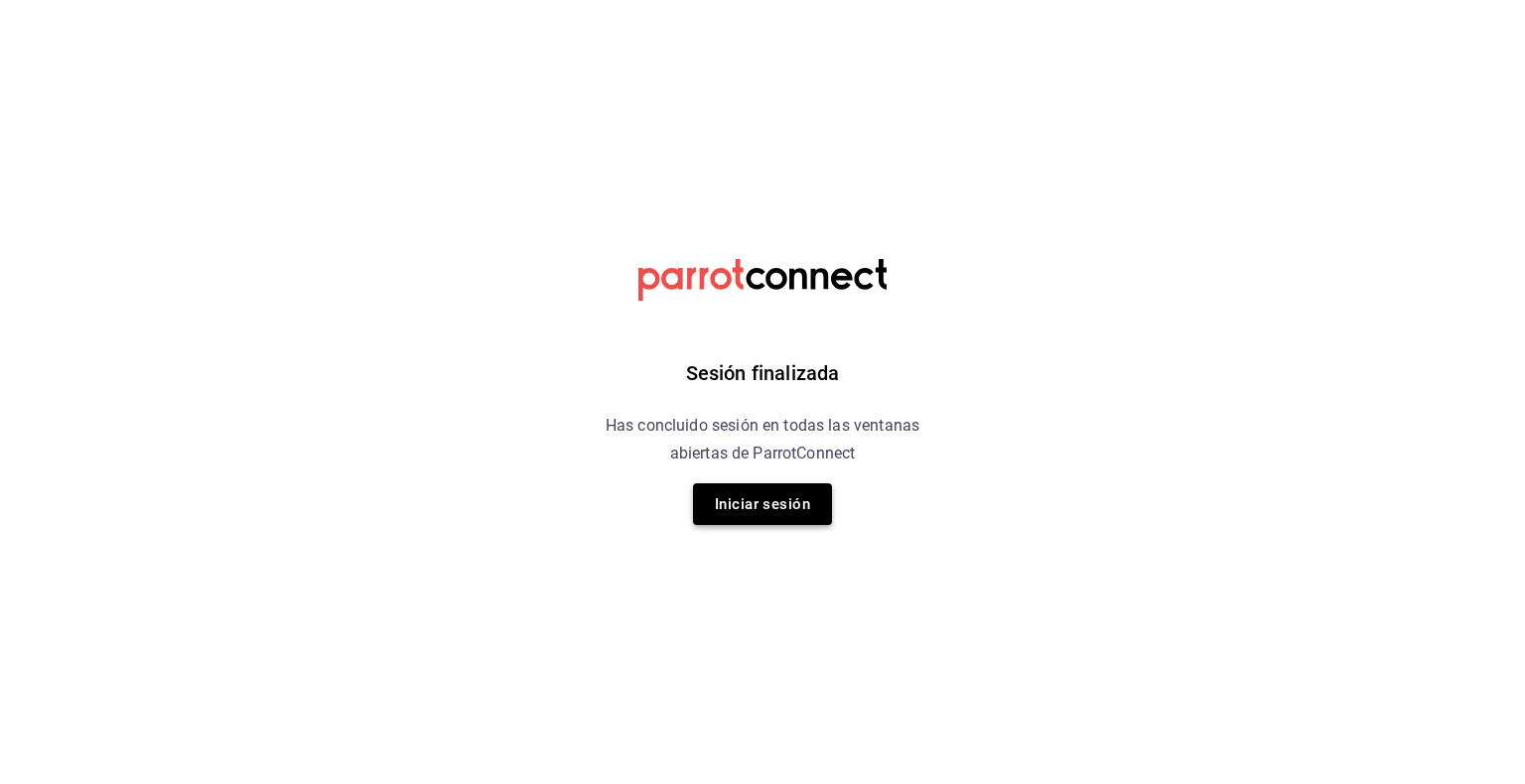click on "Iniciar sesión" at bounding box center (762, 504) 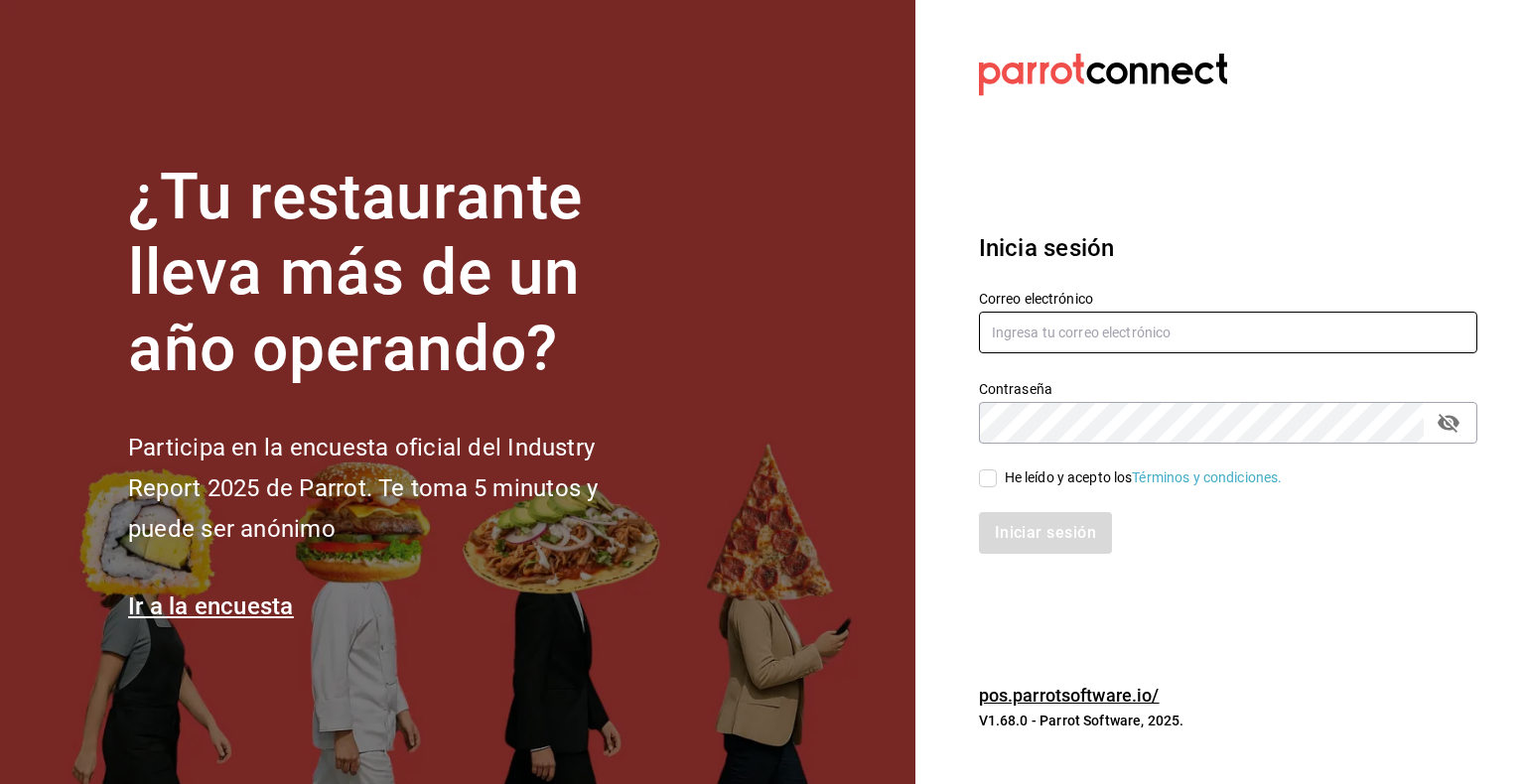 click at bounding box center [1228, 332] 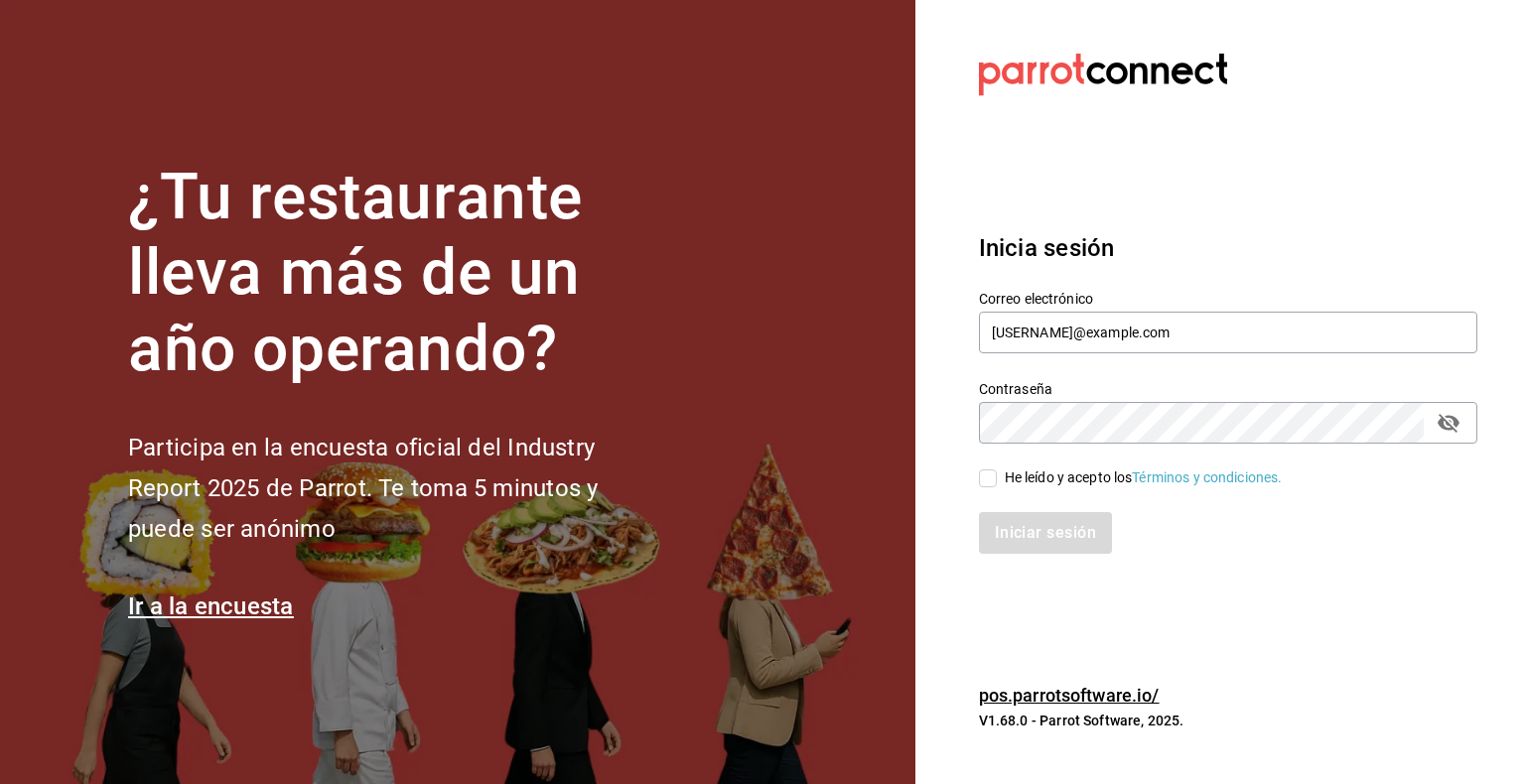 click on "He leído y acepto los  Términos y condiciones." at bounding box center [988, 478] 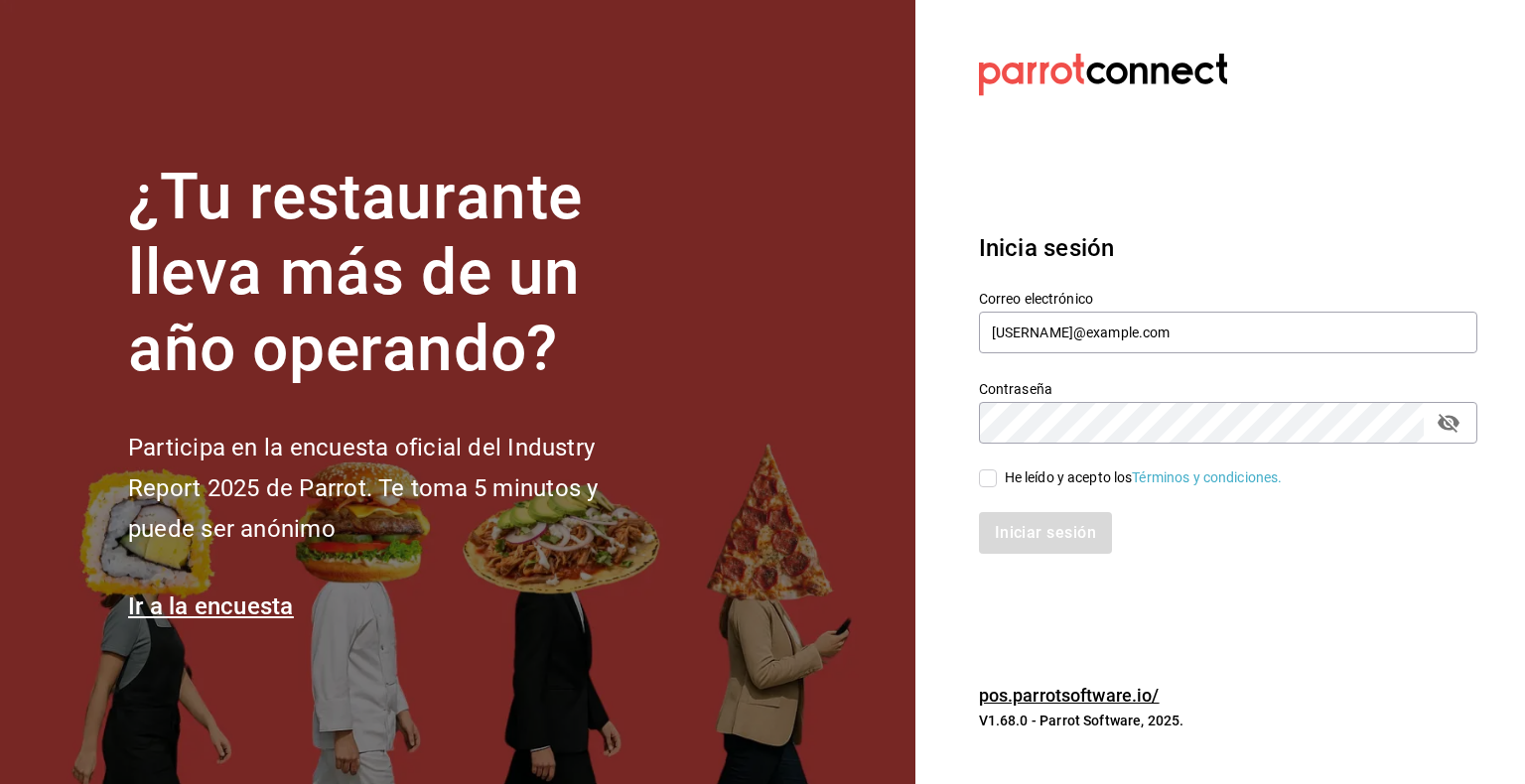 checkbox on "true" 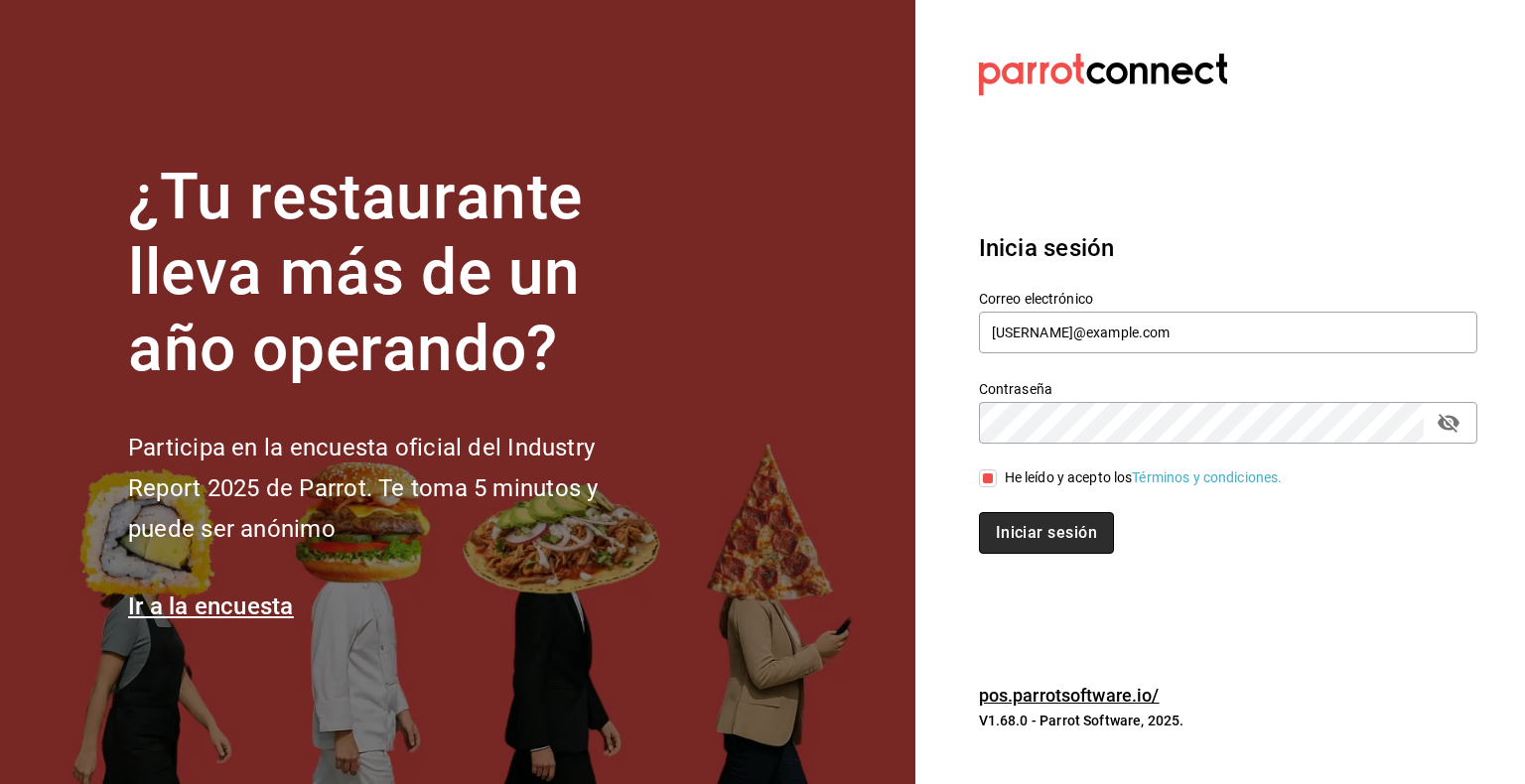 click on "Iniciar sesión" at bounding box center [1046, 533] 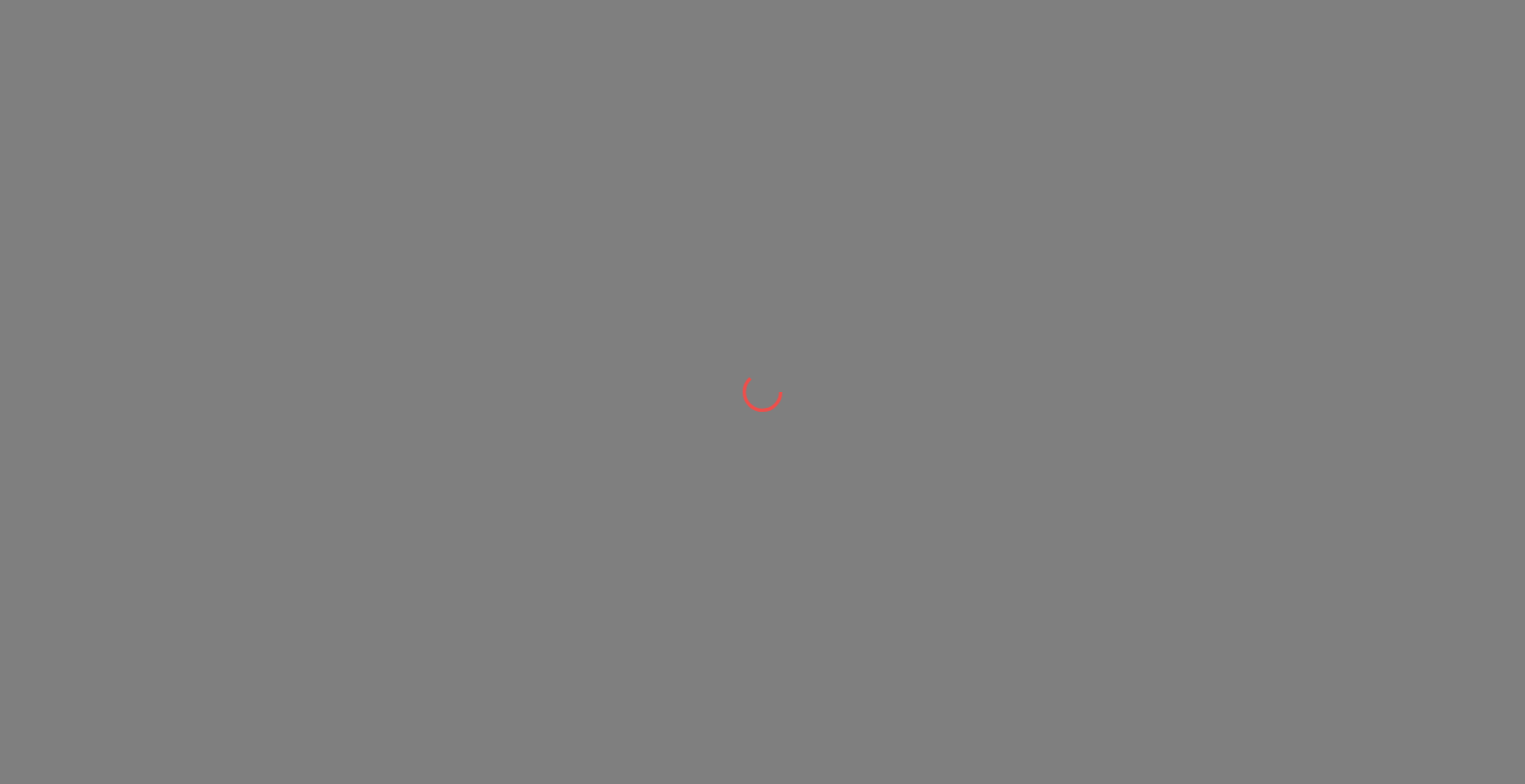 scroll, scrollTop: 0, scrollLeft: 0, axis: both 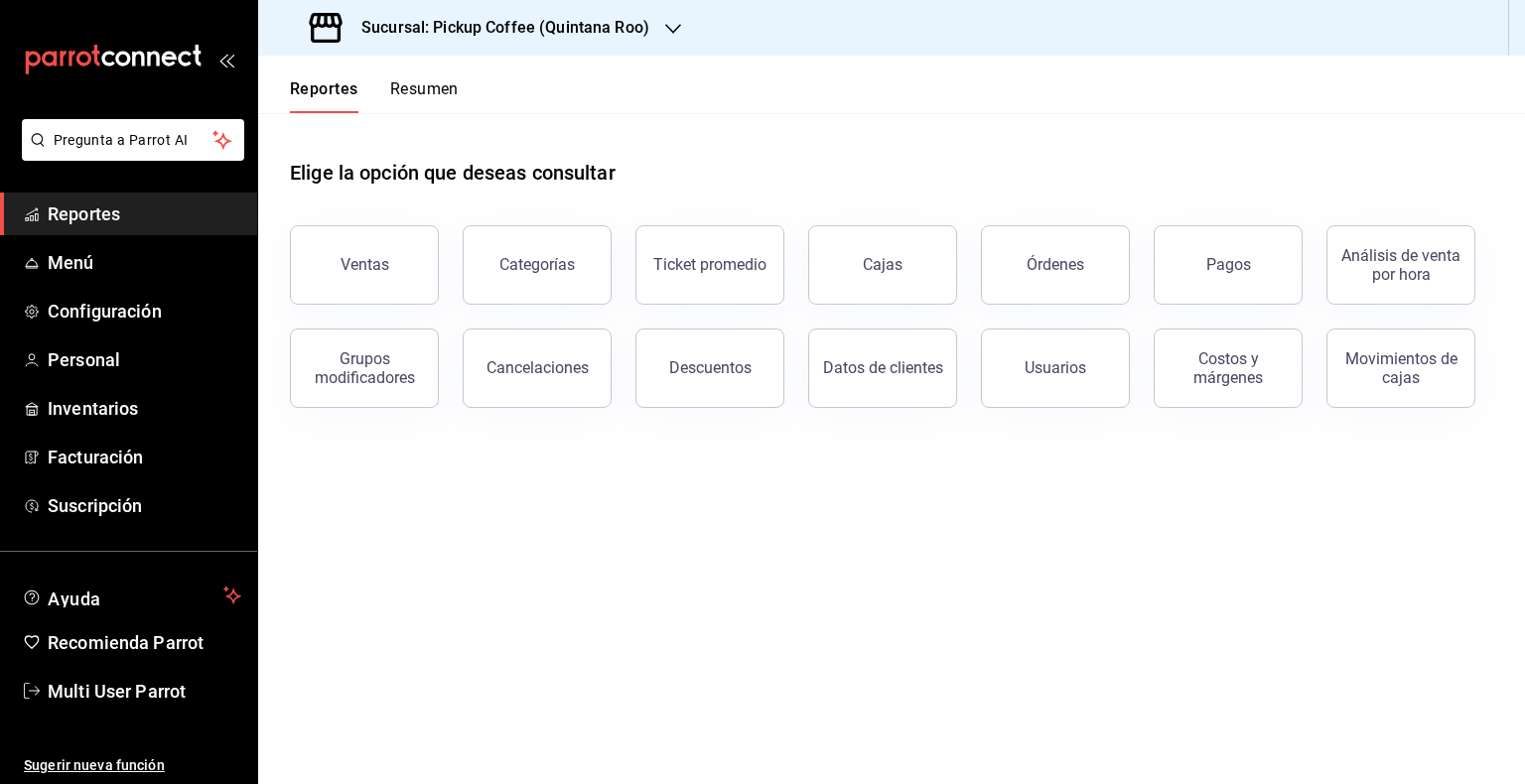 drag, startPoint x: 691, startPoint y: 12, endPoint x: 670, endPoint y: 35, distance: 31.144823 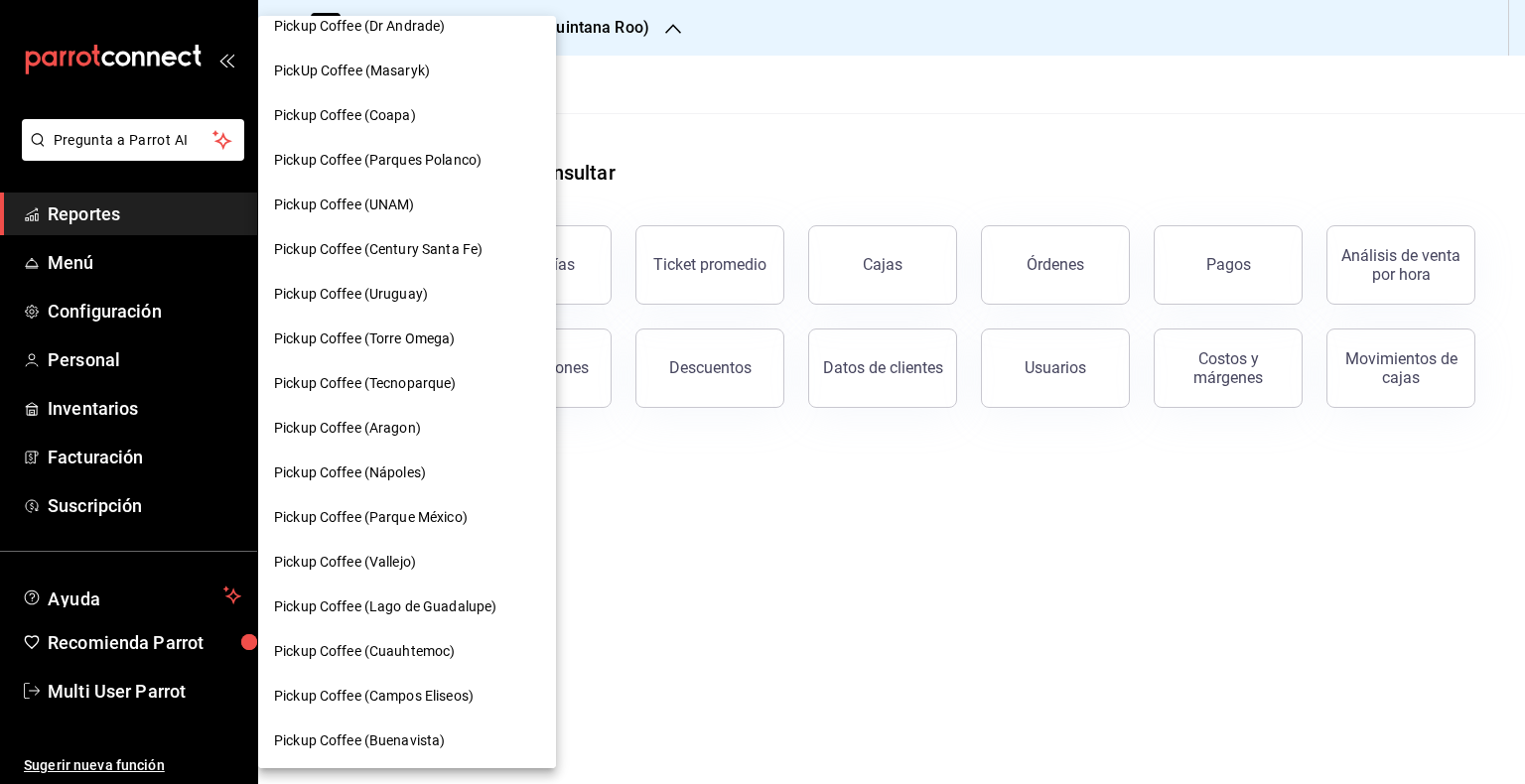 scroll, scrollTop: 397, scrollLeft: 0, axis: vertical 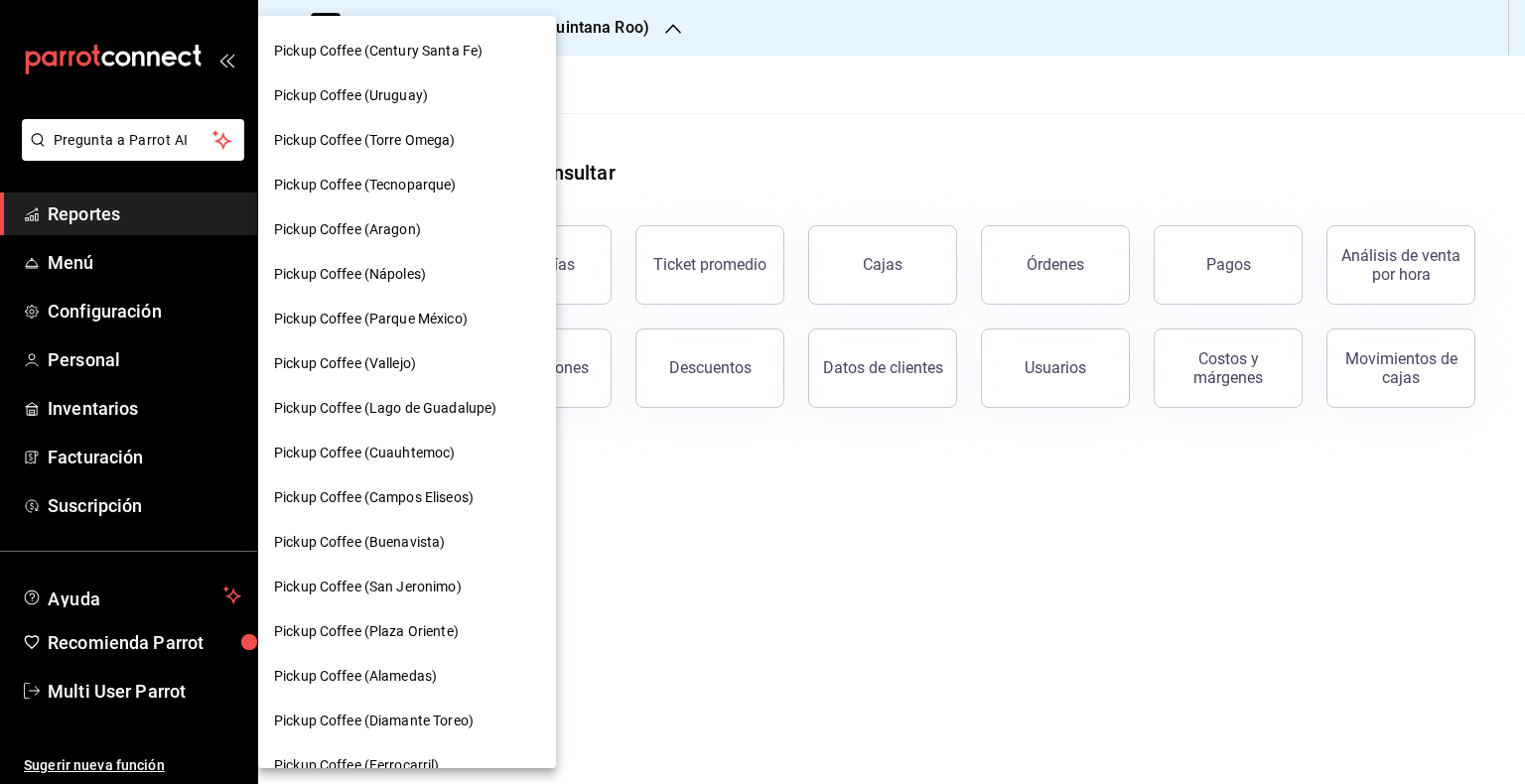 click on "Pickup Coffee (Lago de Guadalupe)" at bounding box center (407, 408) 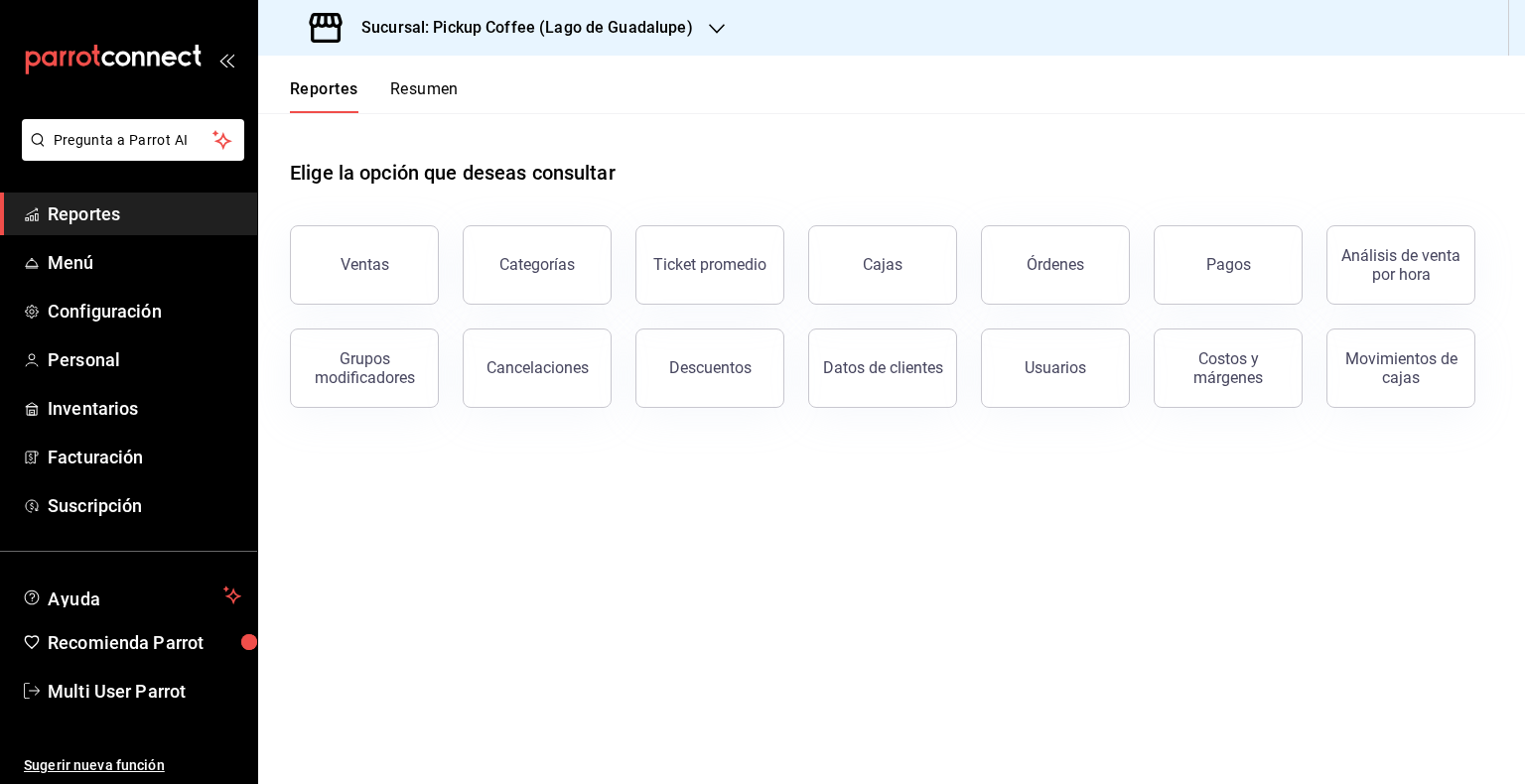 click on "Sucursal: Pickup Coffee (Lago de Guadalupe)" at bounding box center (503, 28) 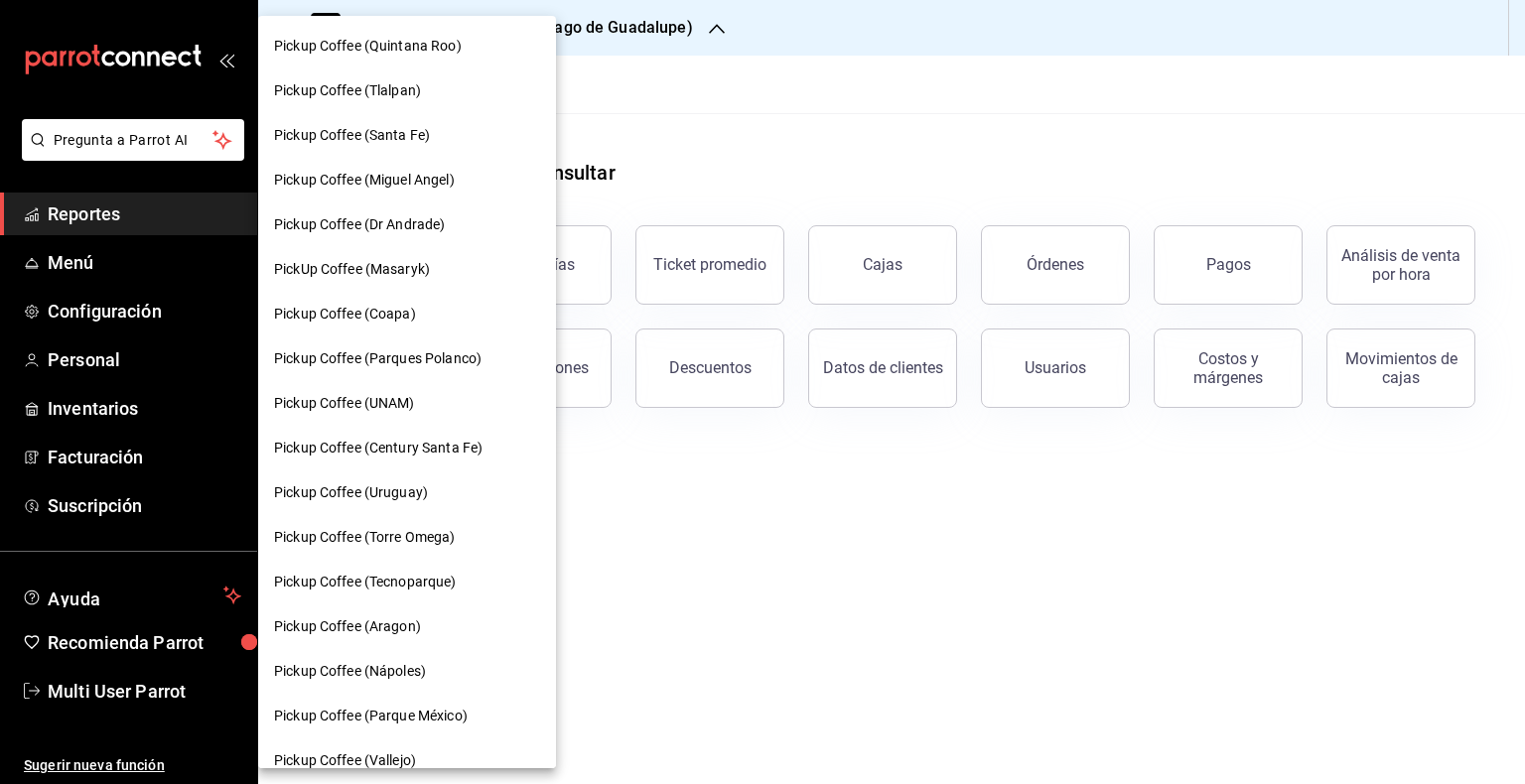 click at bounding box center (762, 392) 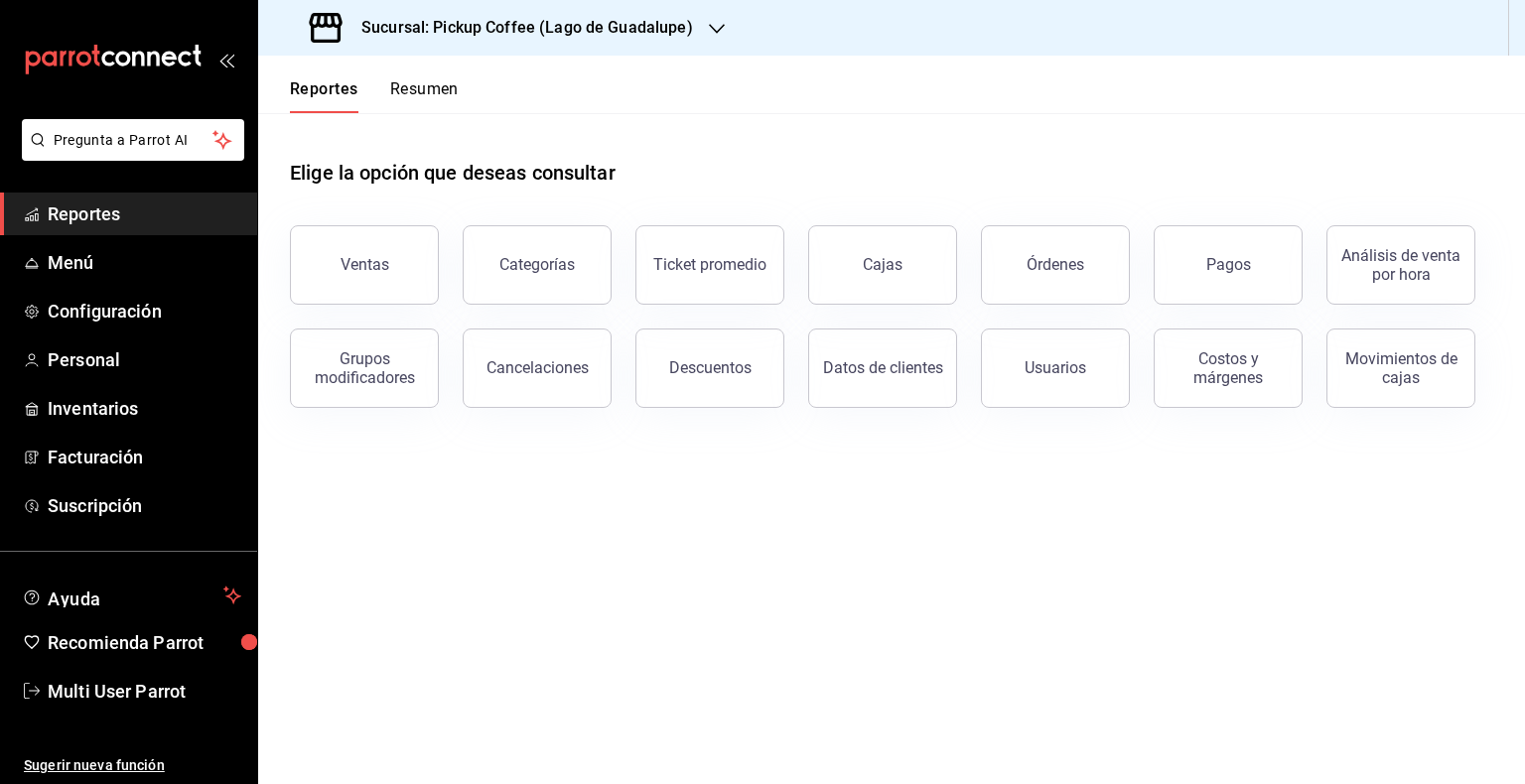 click on "Ventas" at bounding box center [364, 265] 